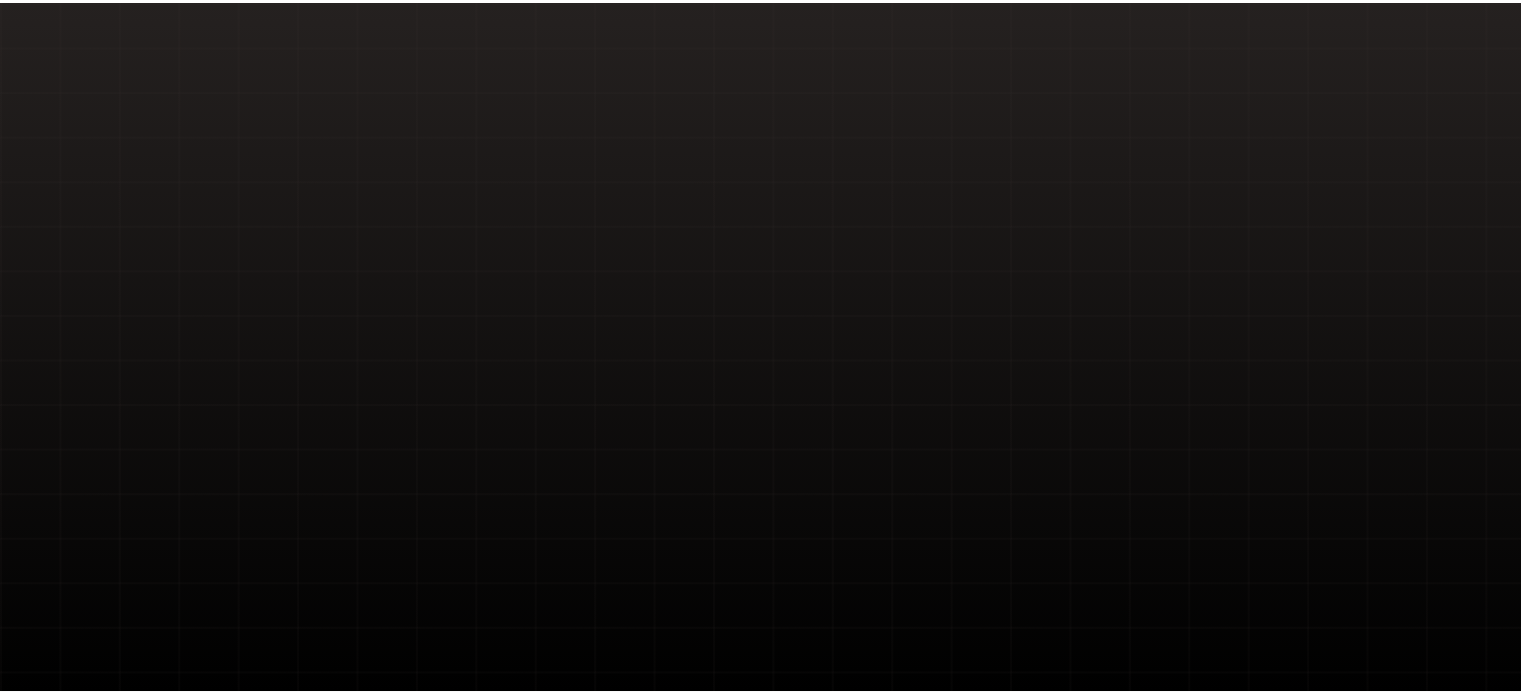 scroll, scrollTop: 0, scrollLeft: 0, axis: both 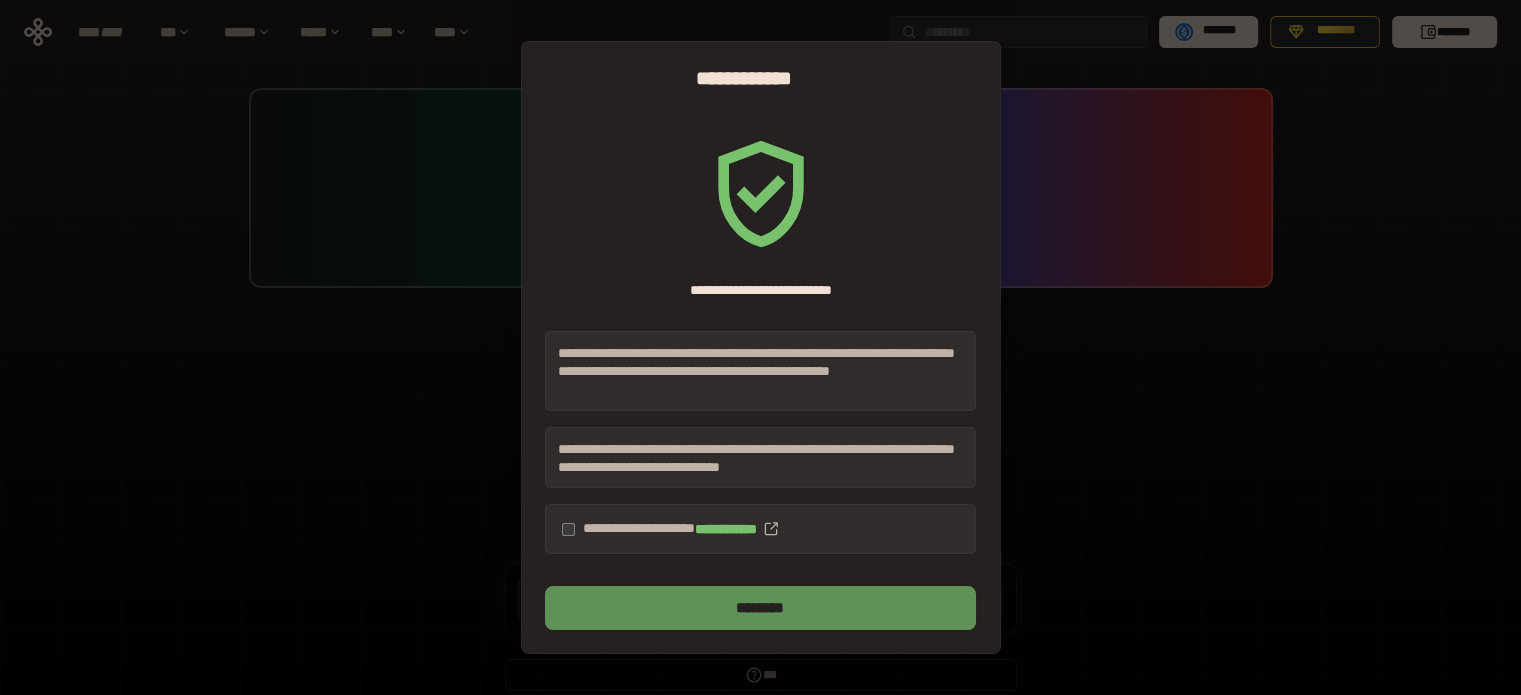 click on "********" at bounding box center (760, 608) 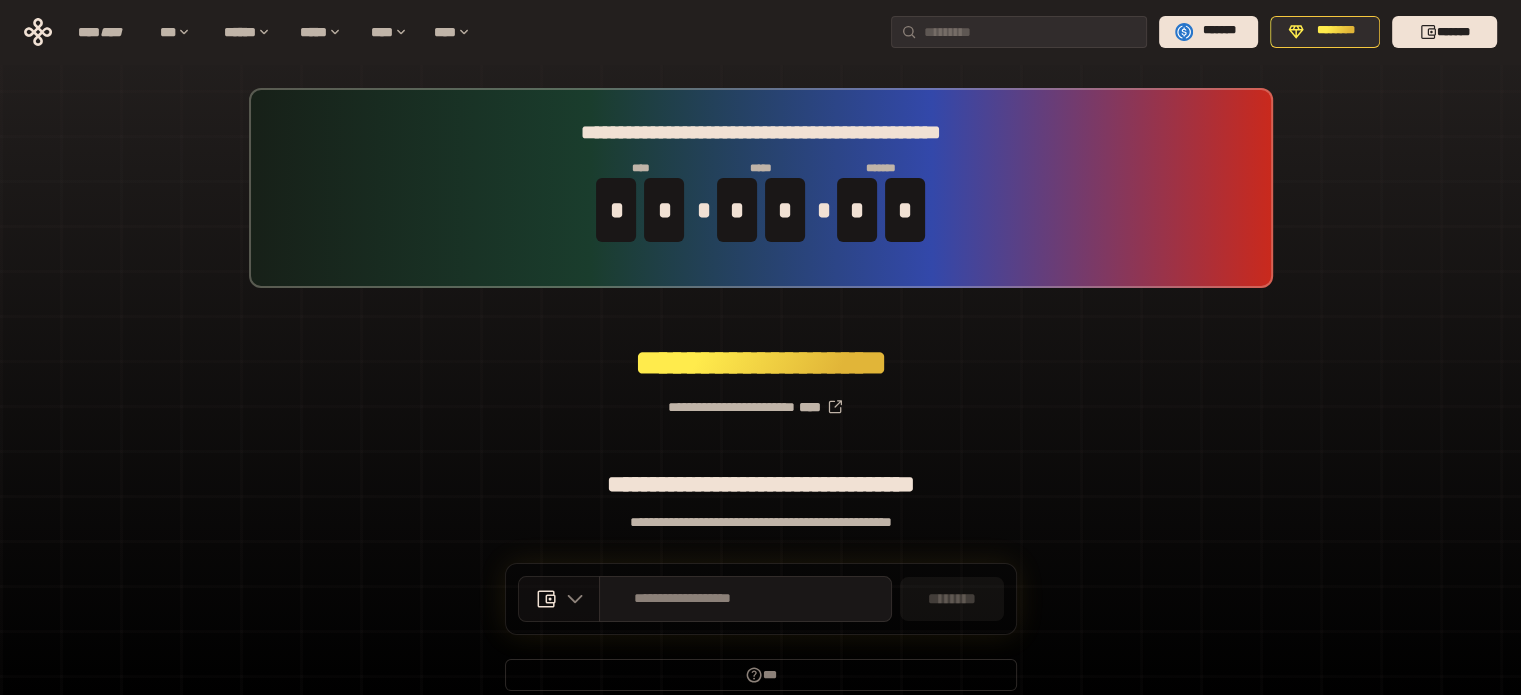 click 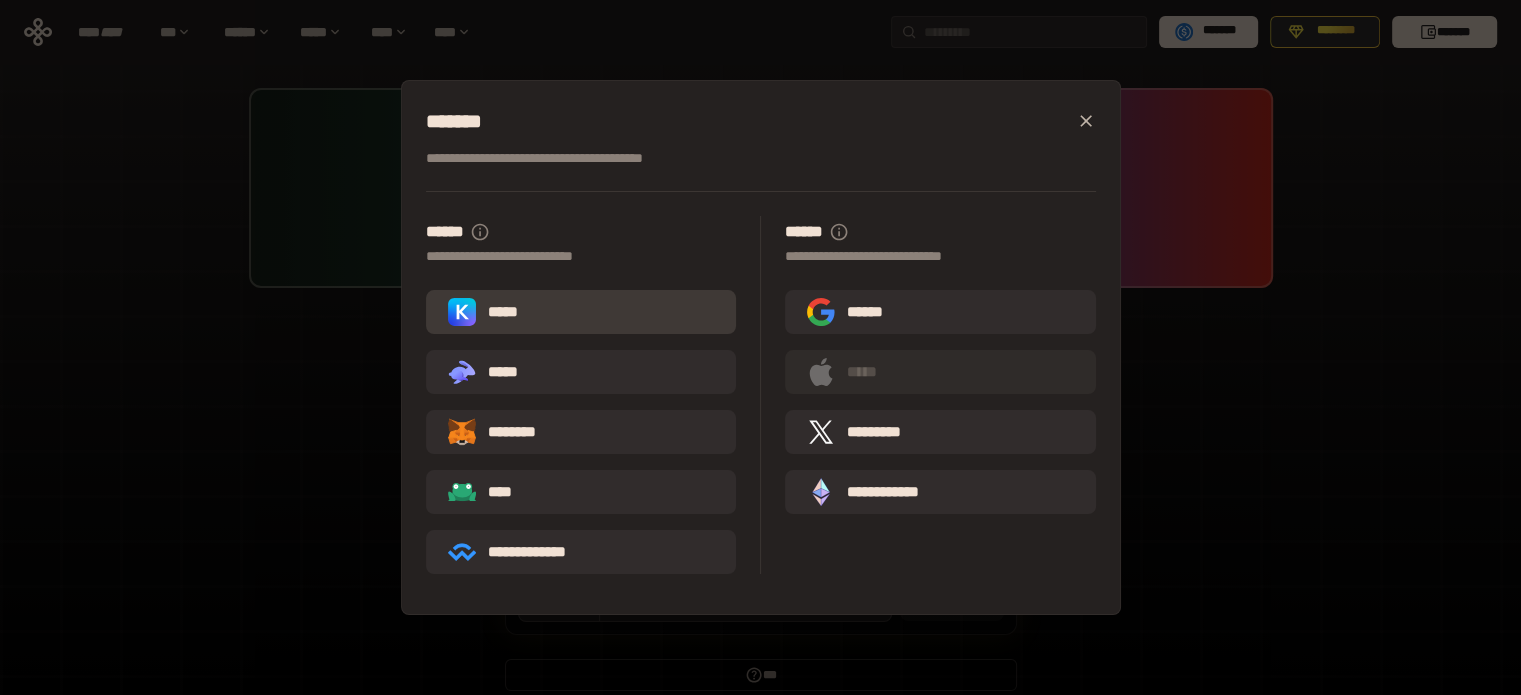 click on "*****" at bounding box center (487, 312) 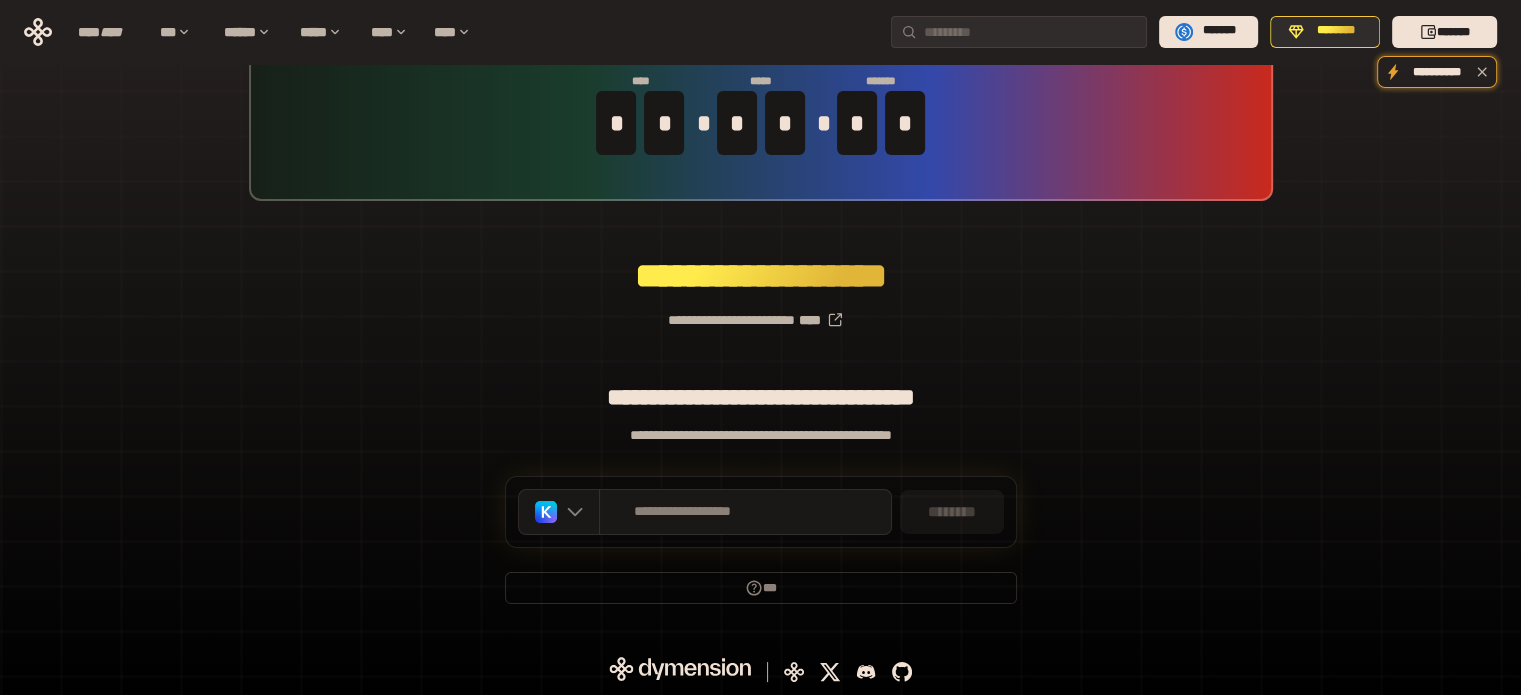 scroll, scrollTop: 86, scrollLeft: 0, axis: vertical 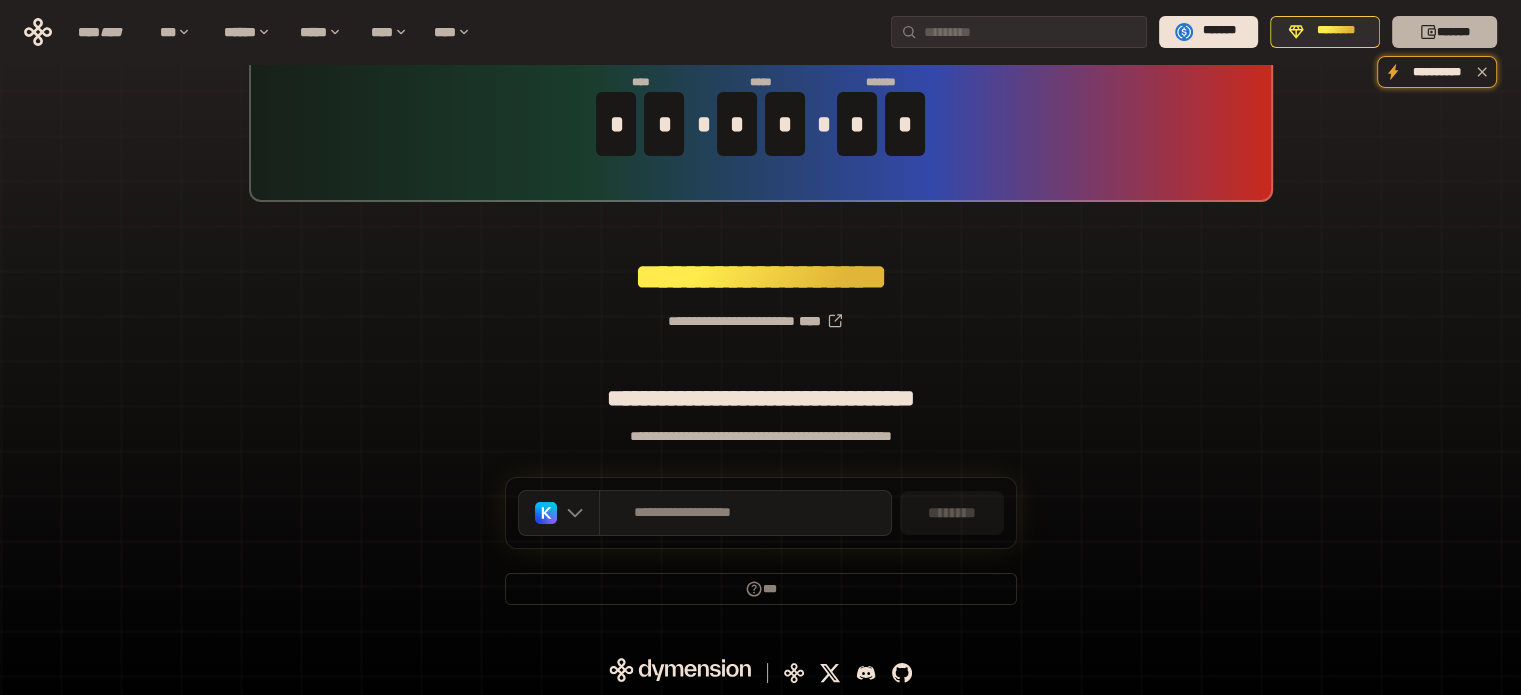 click on "*******" at bounding box center (1444, 32) 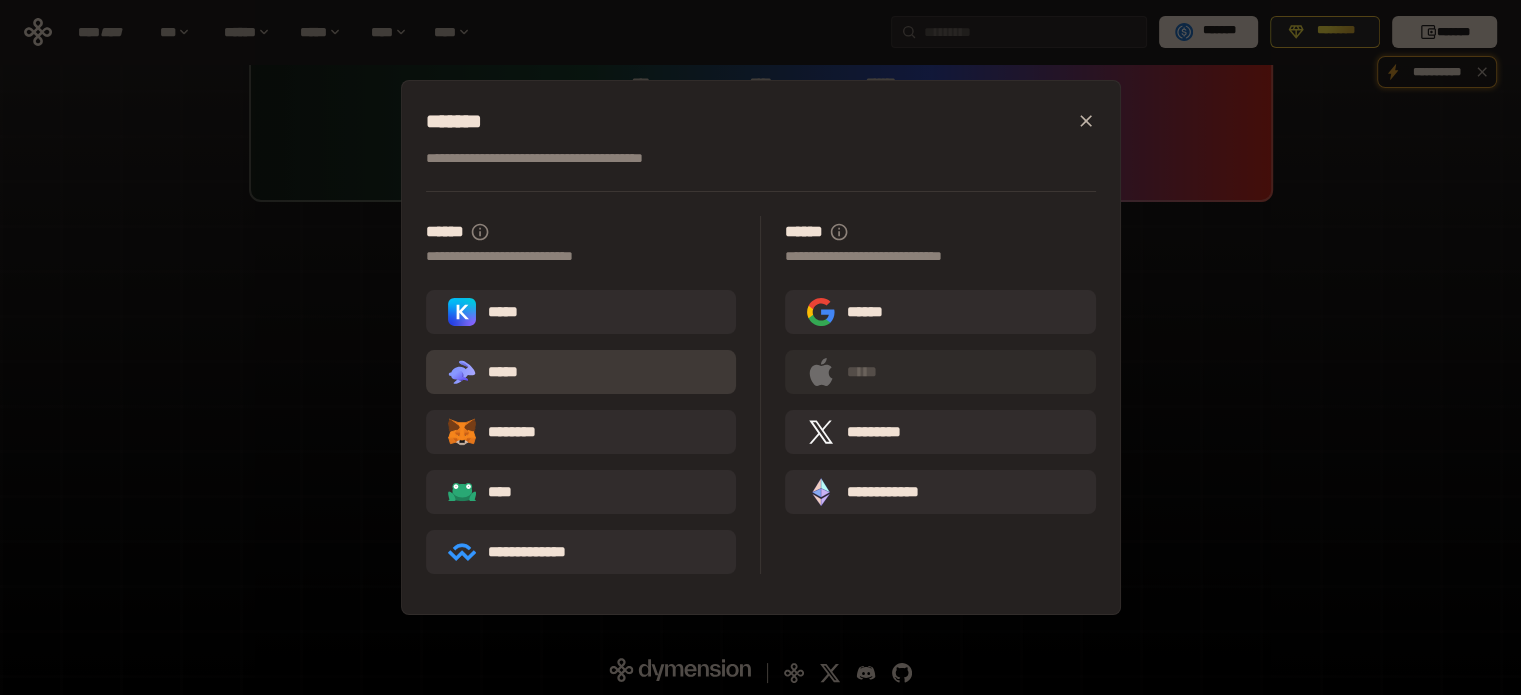 click on ".st0{fill:url(#SVGID_1_);}
.st1{fill-rule:evenodd;clip-rule:evenodd;fill:url(#SVGID_00000161597173617360504640000012432366591255278478_);}
.st2{fill-rule:evenodd;clip-rule:evenodd;fill:url(#SVGID_00000021803777515098205300000017382971856690286485_);}
.st3{fill:url(#SVGID_00000031192219548086493050000012287181694732331425_);}
*****" at bounding box center [491, 372] 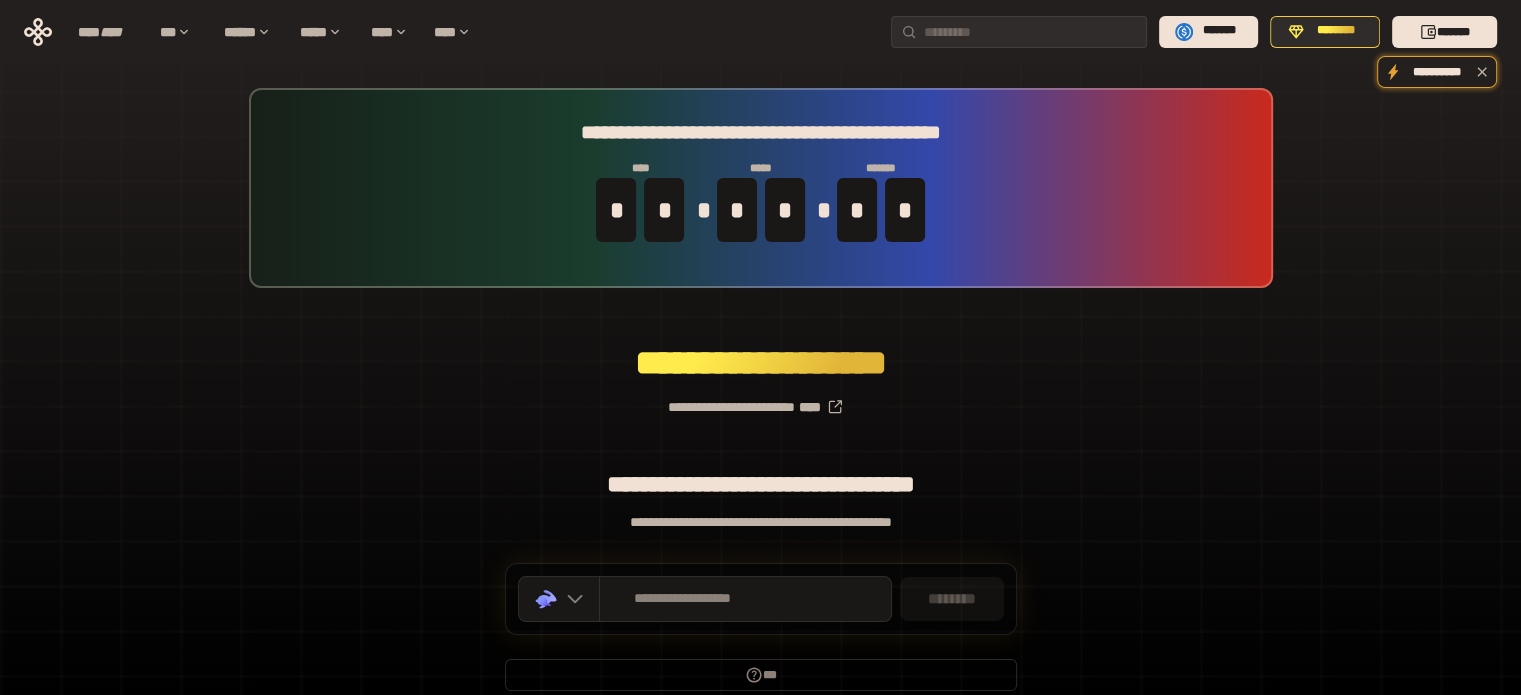scroll, scrollTop: 87, scrollLeft: 0, axis: vertical 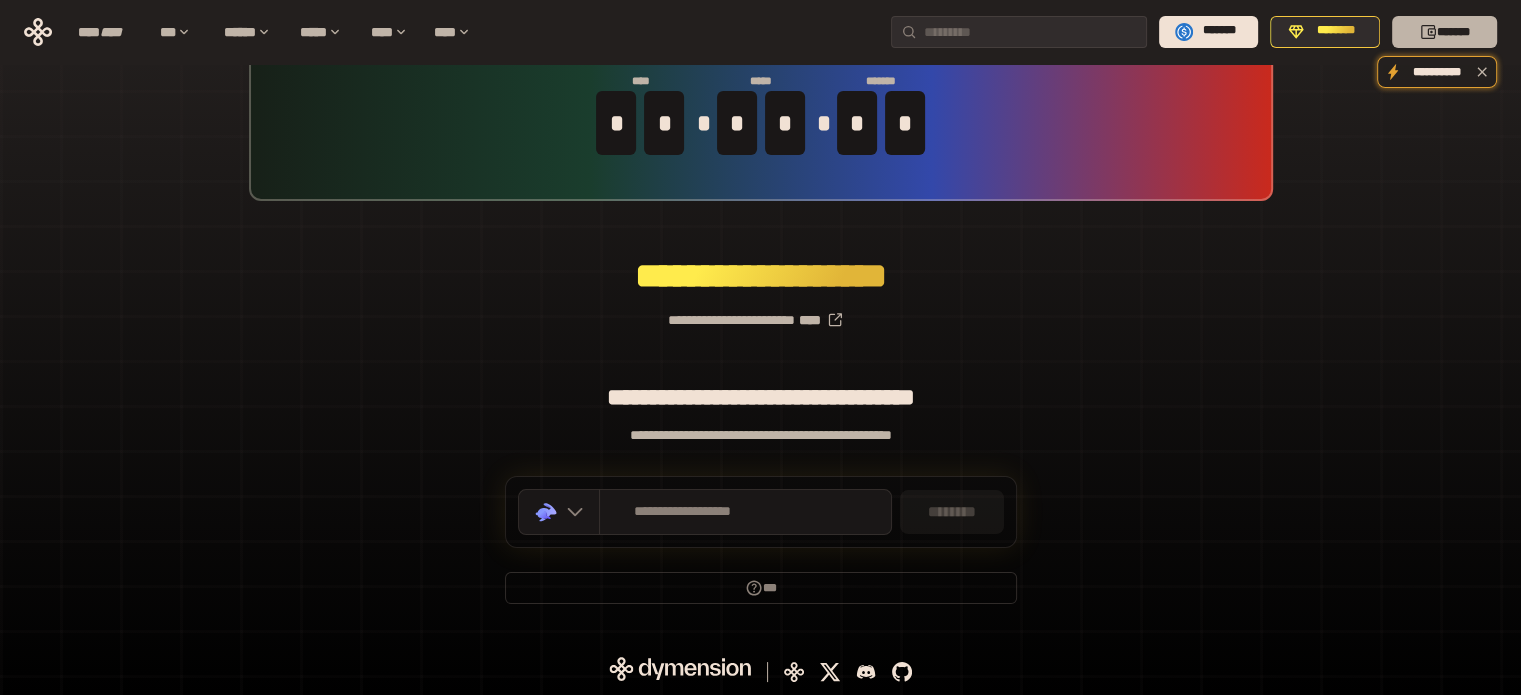 click on "*******" at bounding box center (1444, 32) 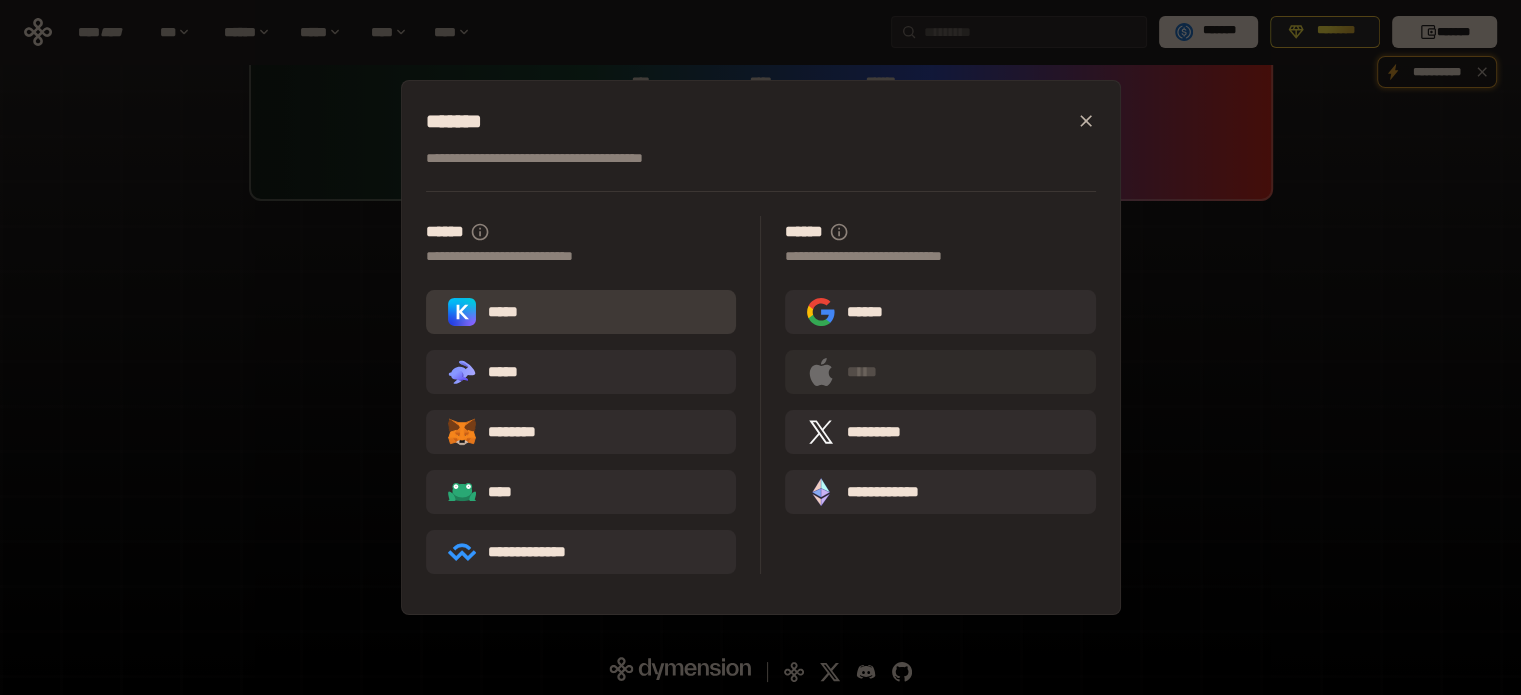 click on "*****" at bounding box center (581, 312) 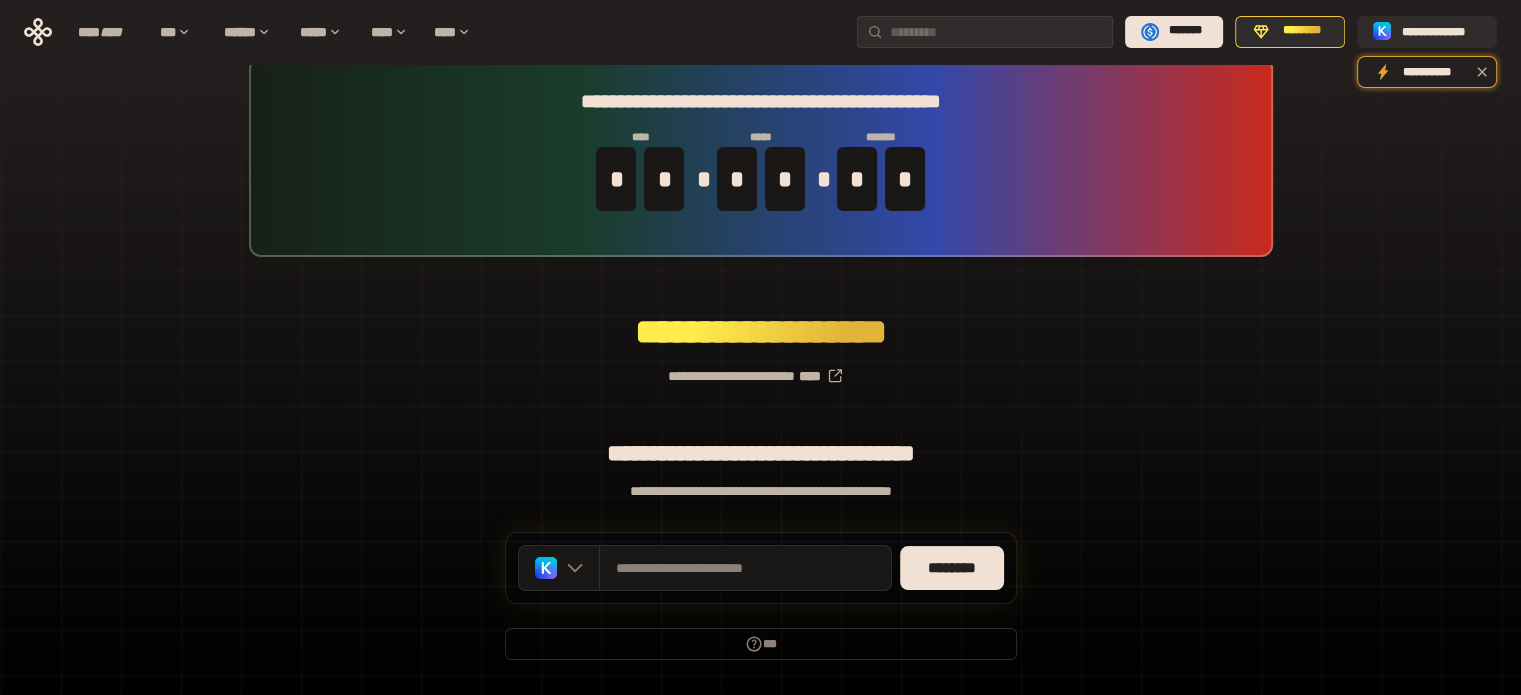 scroll, scrollTop: 87, scrollLeft: 0, axis: vertical 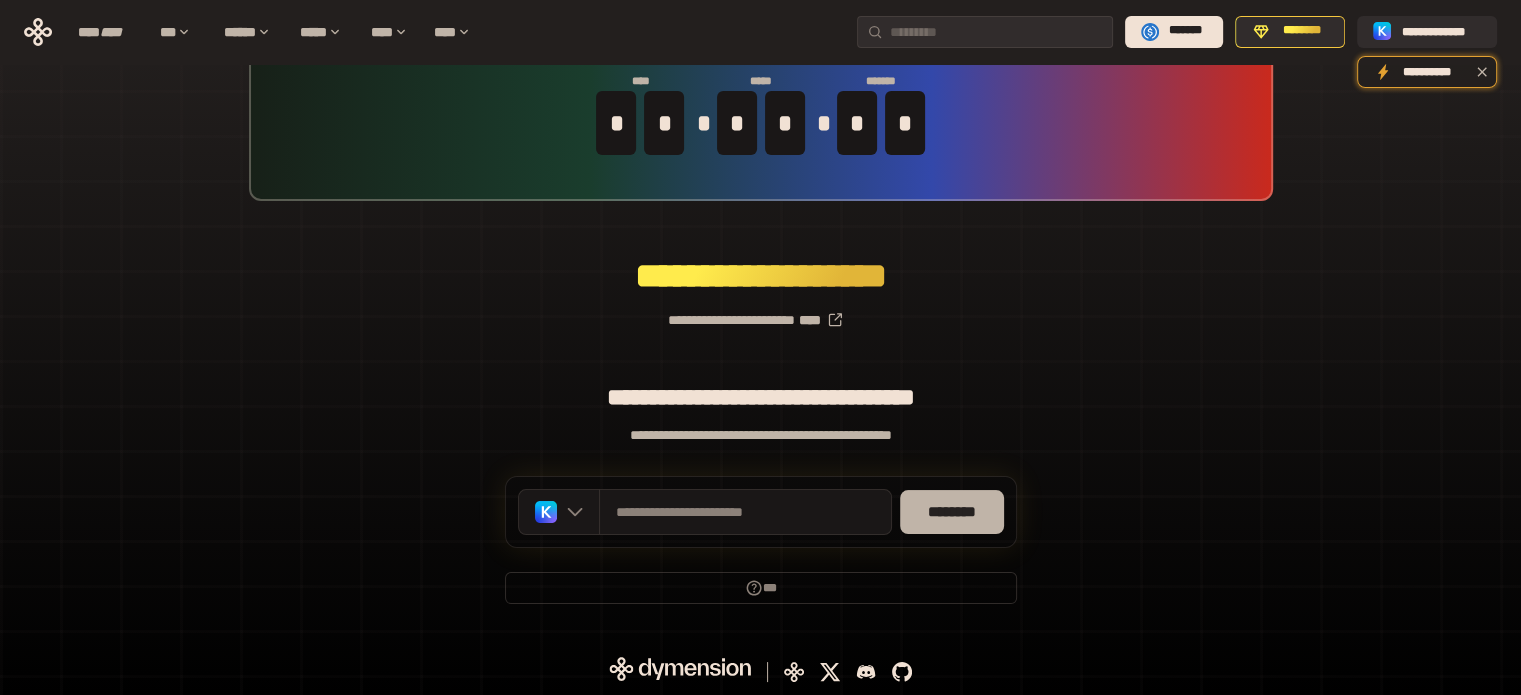 click on "********" at bounding box center [952, 512] 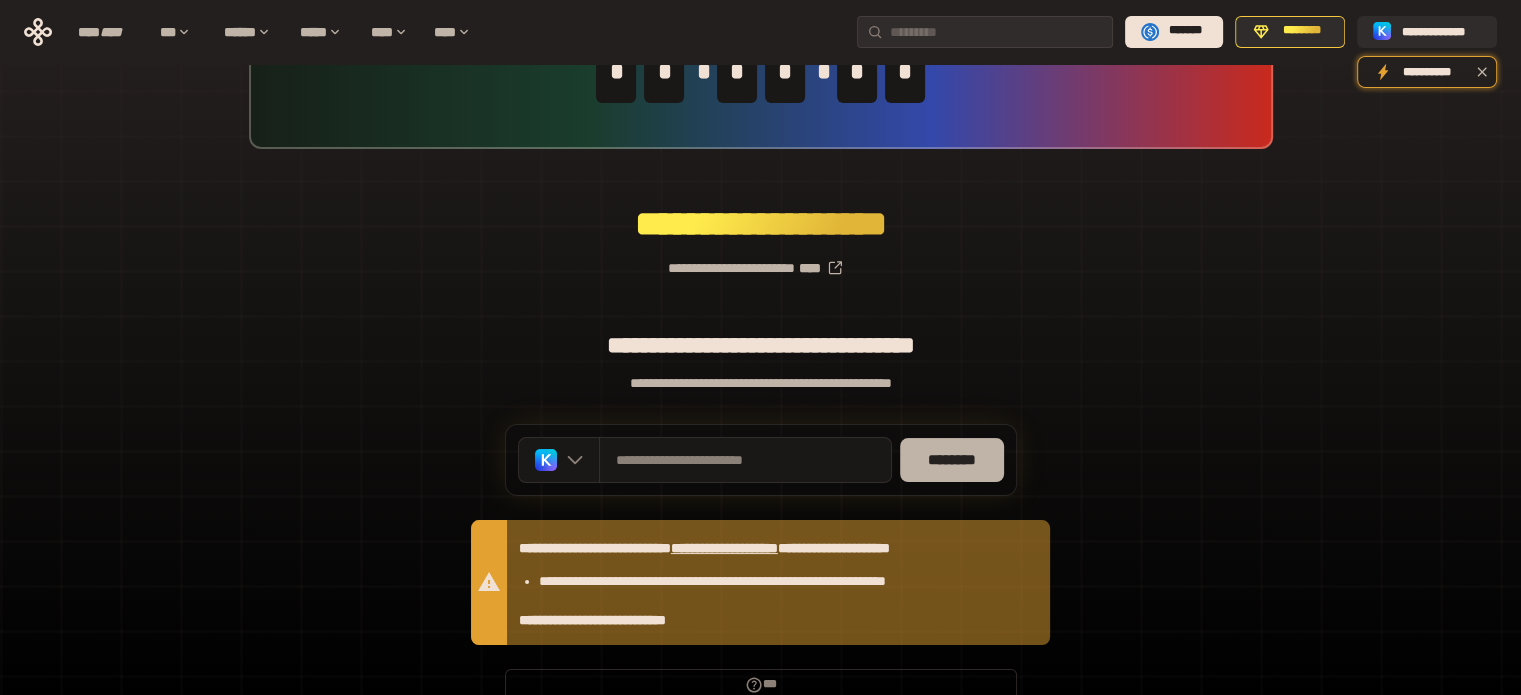scroll, scrollTop: 236, scrollLeft: 0, axis: vertical 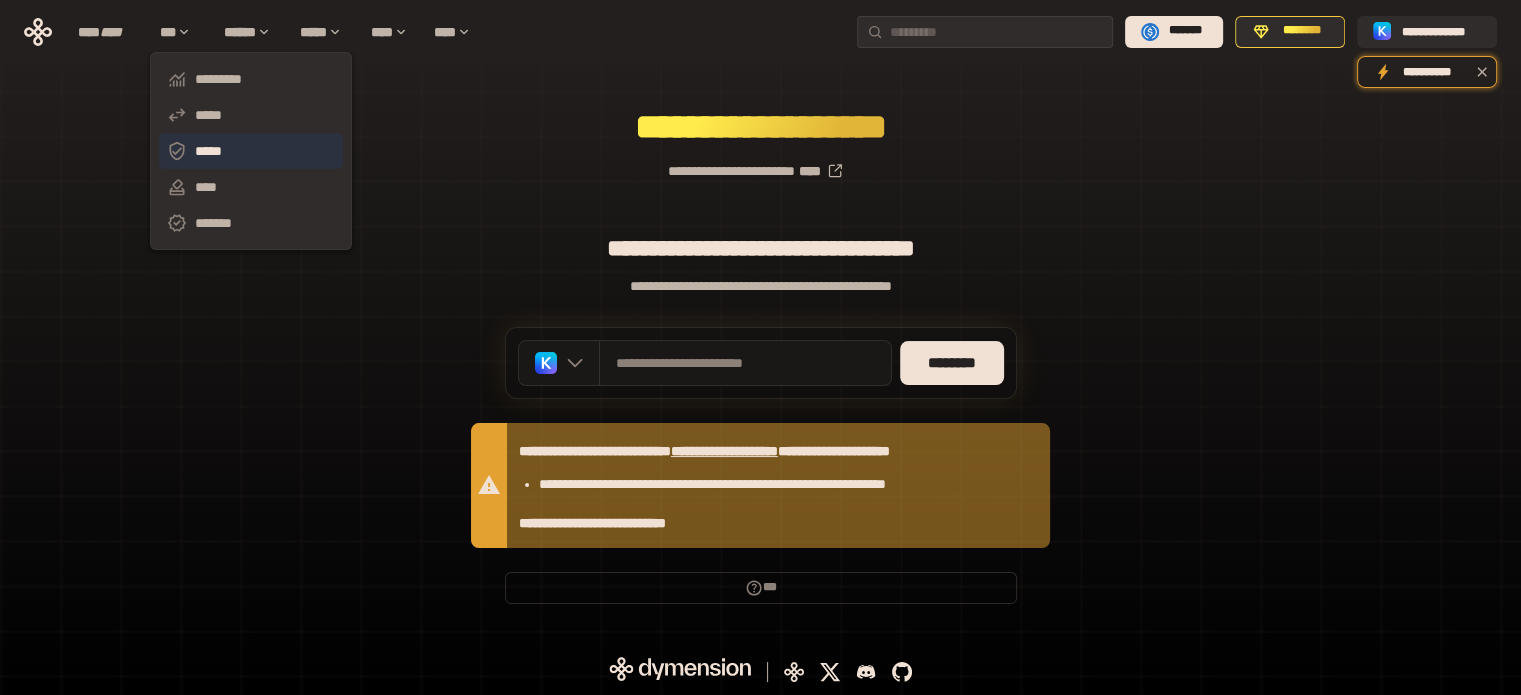 click on "*****" at bounding box center [251, 151] 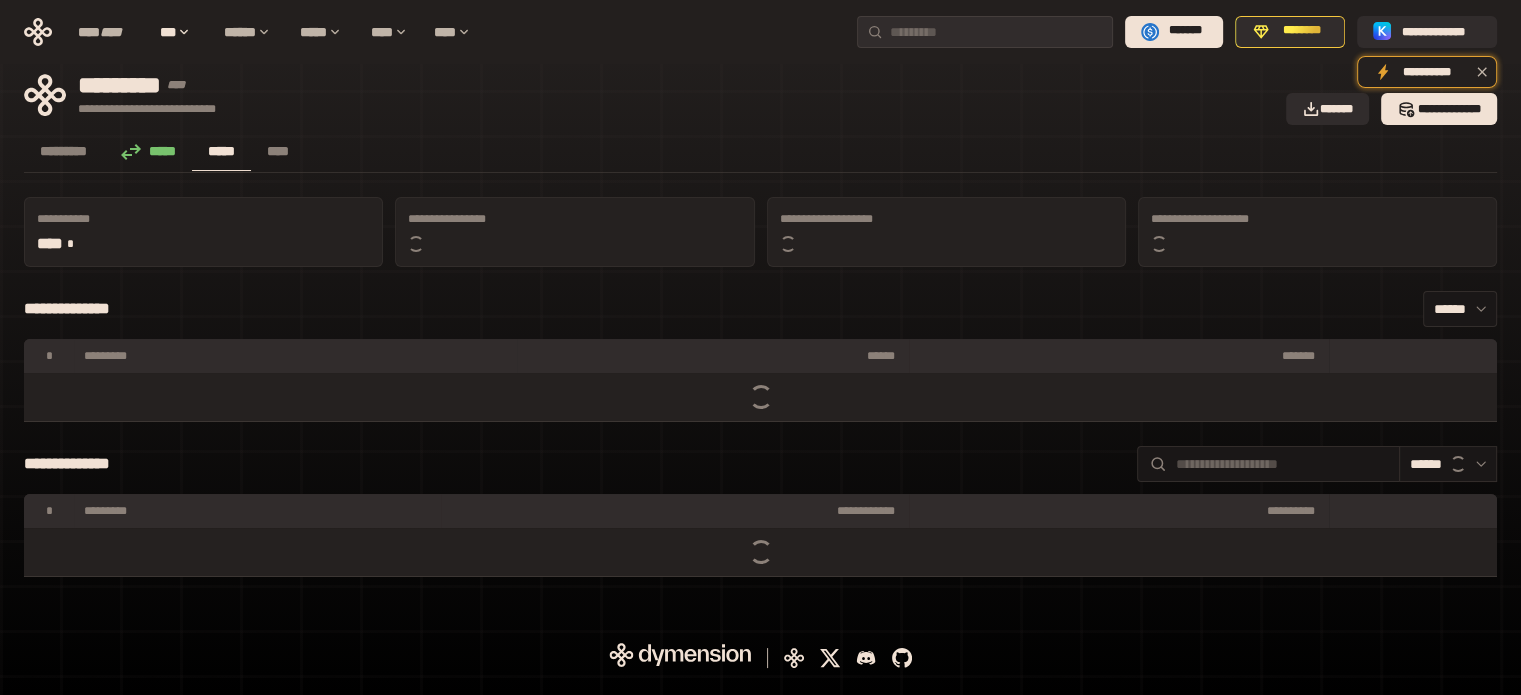 scroll, scrollTop: 0, scrollLeft: 0, axis: both 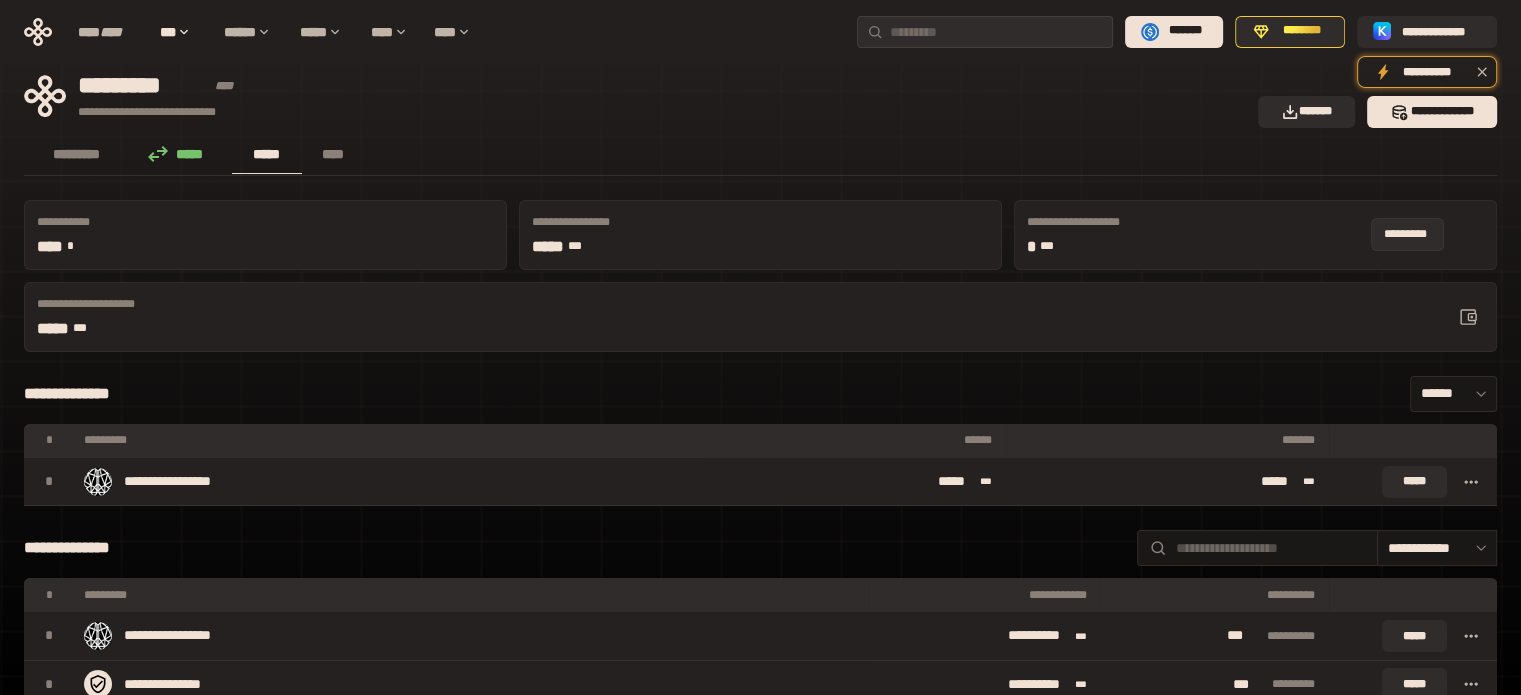 click 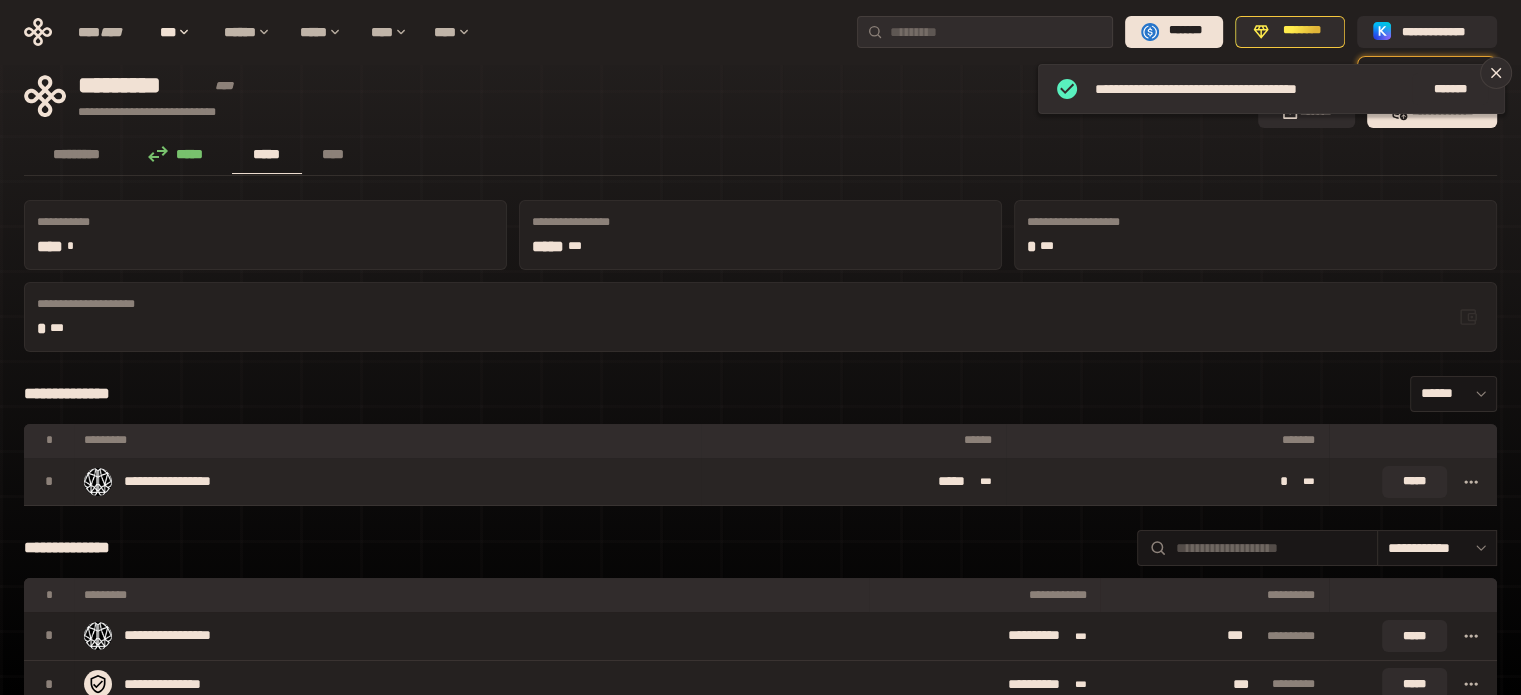 click 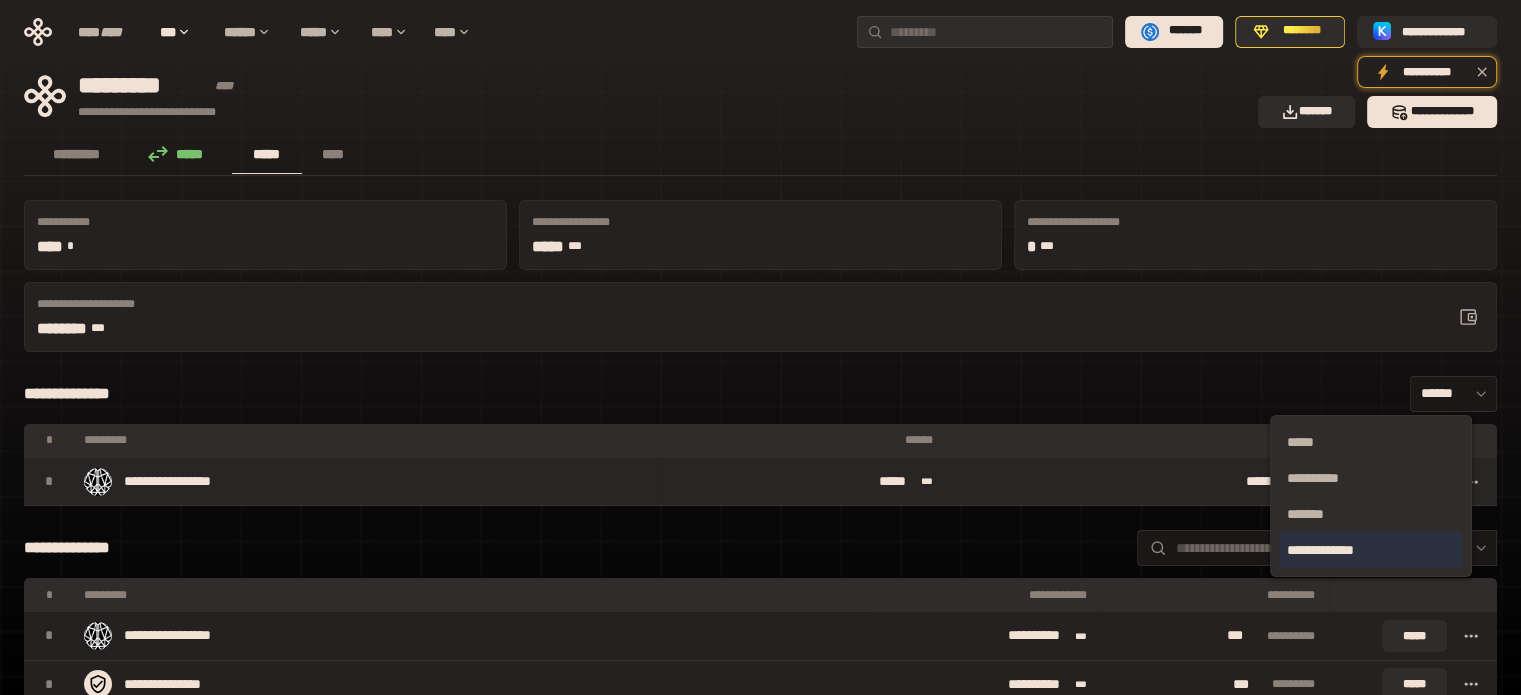 click on "**********" at bounding box center (1371, 550) 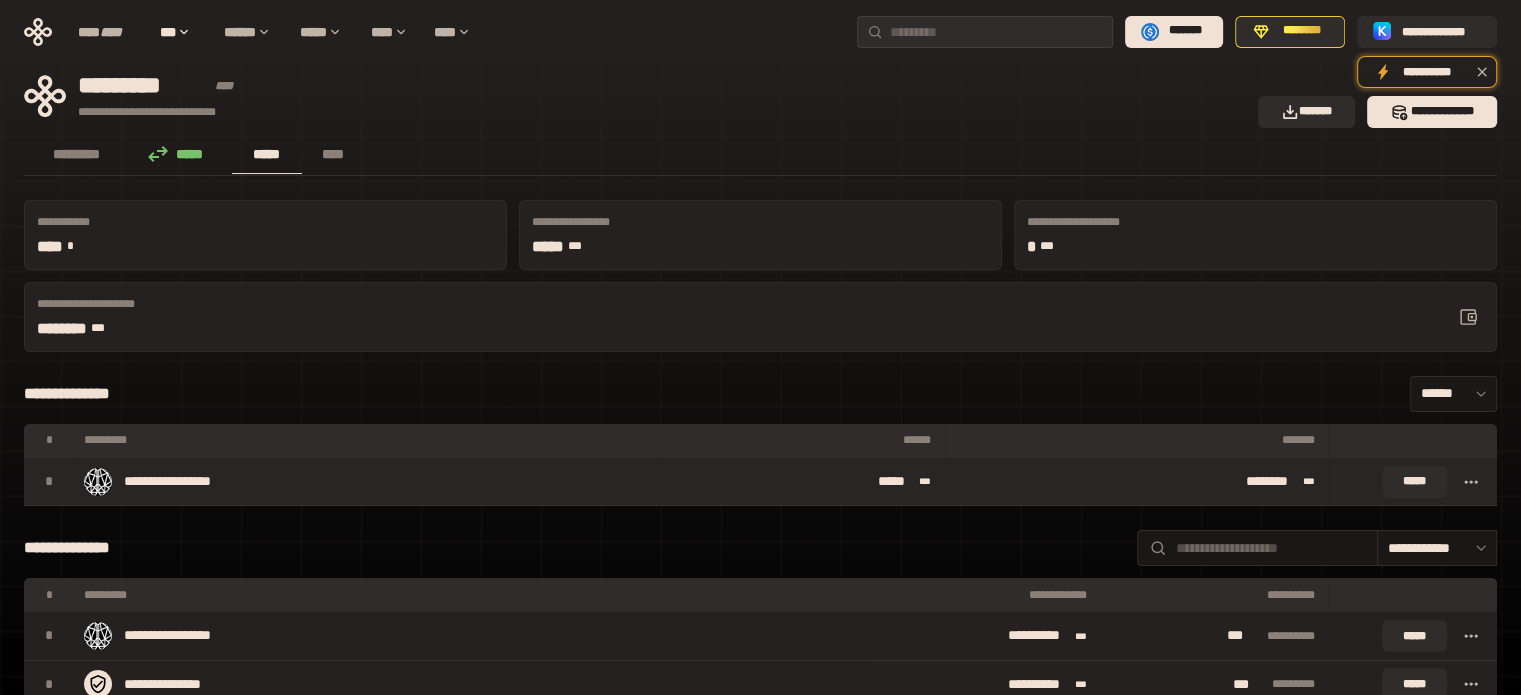 click 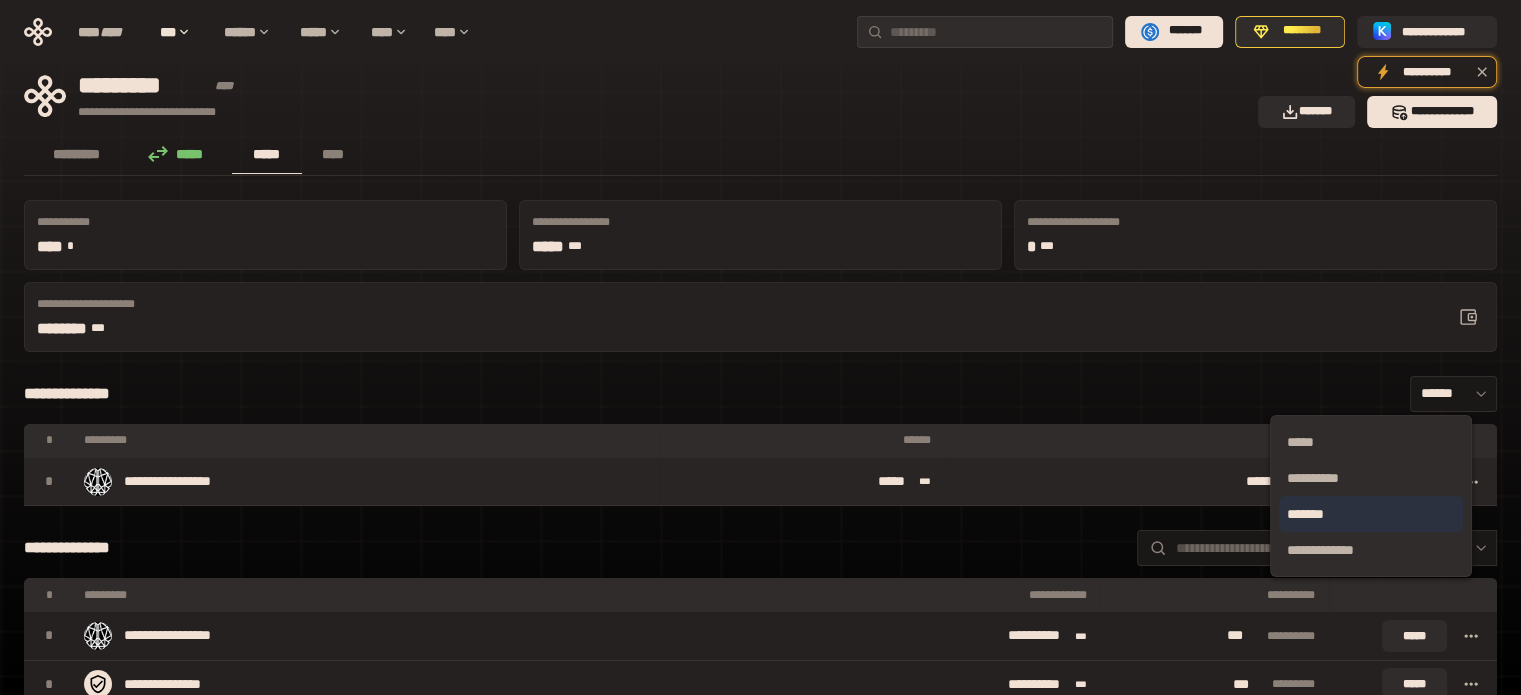 click on "*******" at bounding box center (1371, 514) 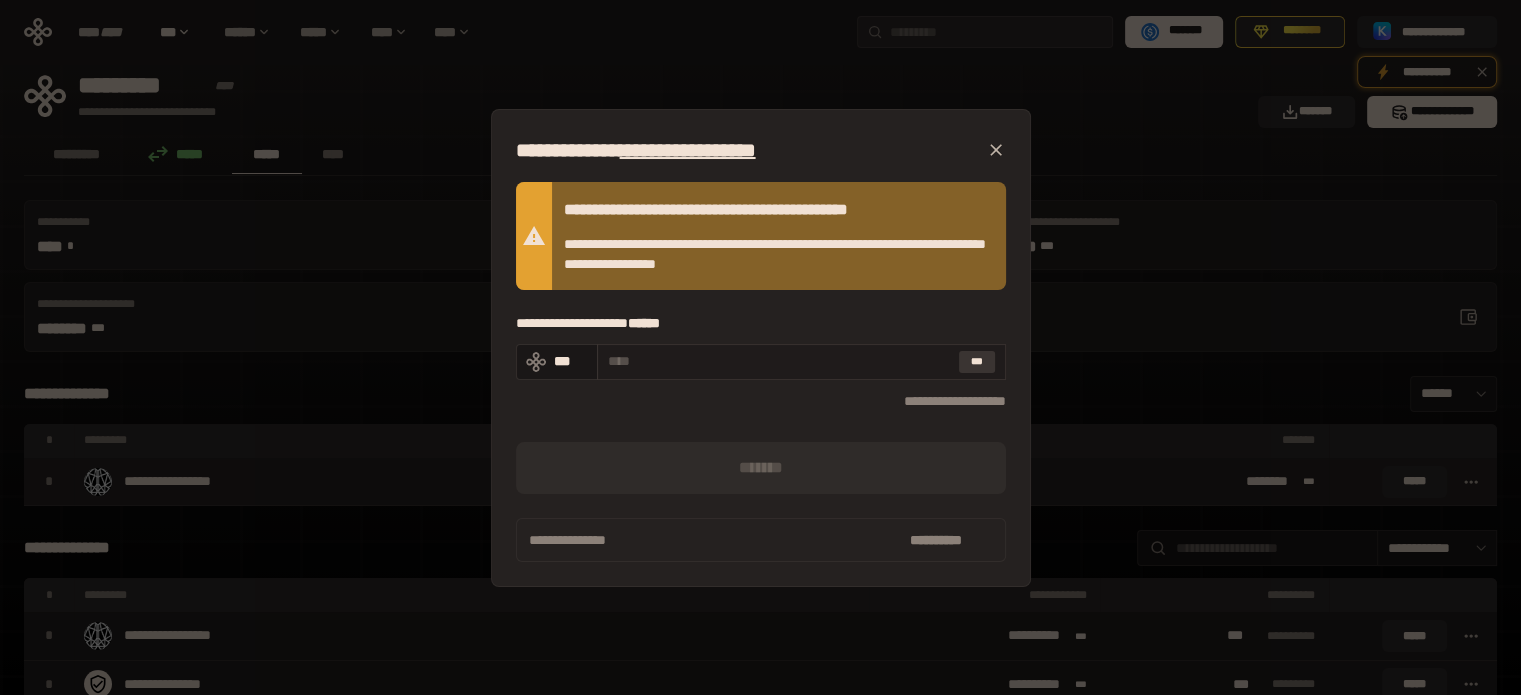 click on "***" at bounding box center [977, 362] 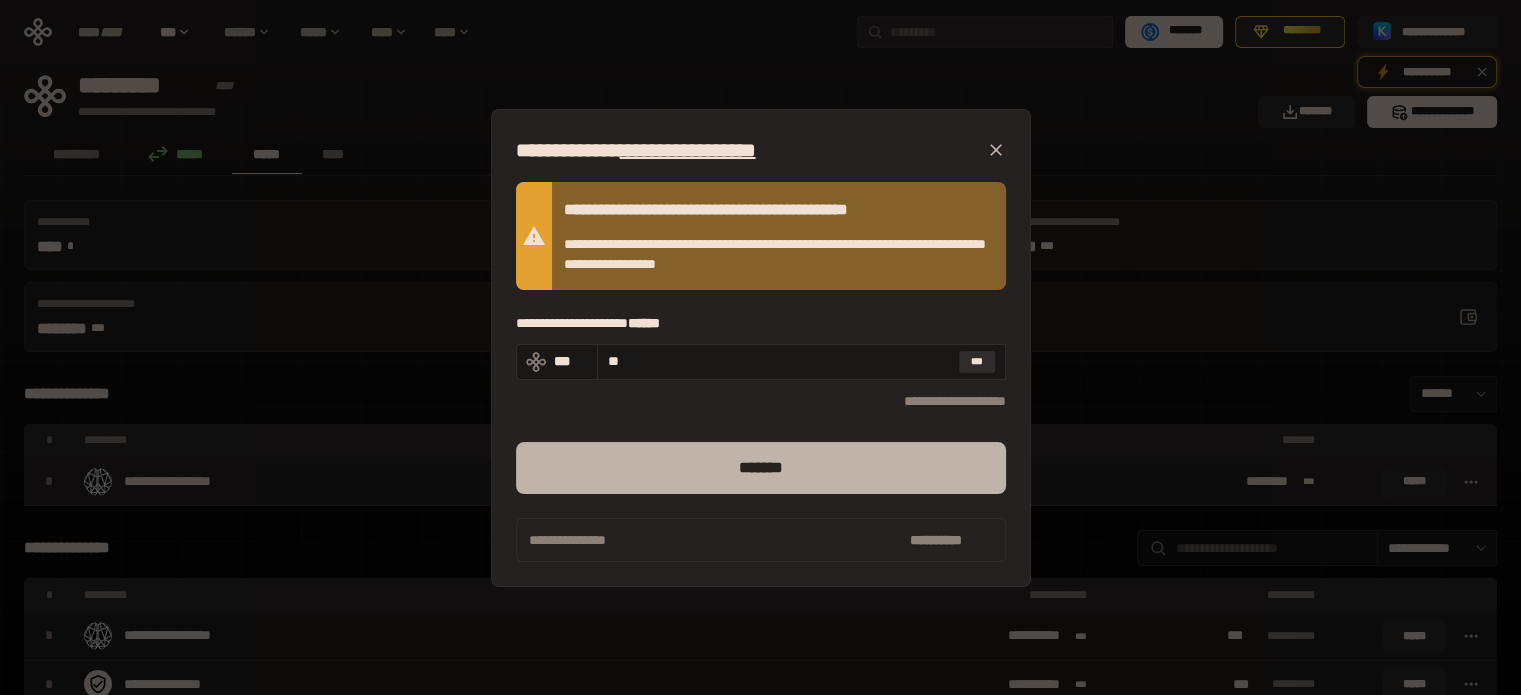 click on "*******" at bounding box center (761, 468) 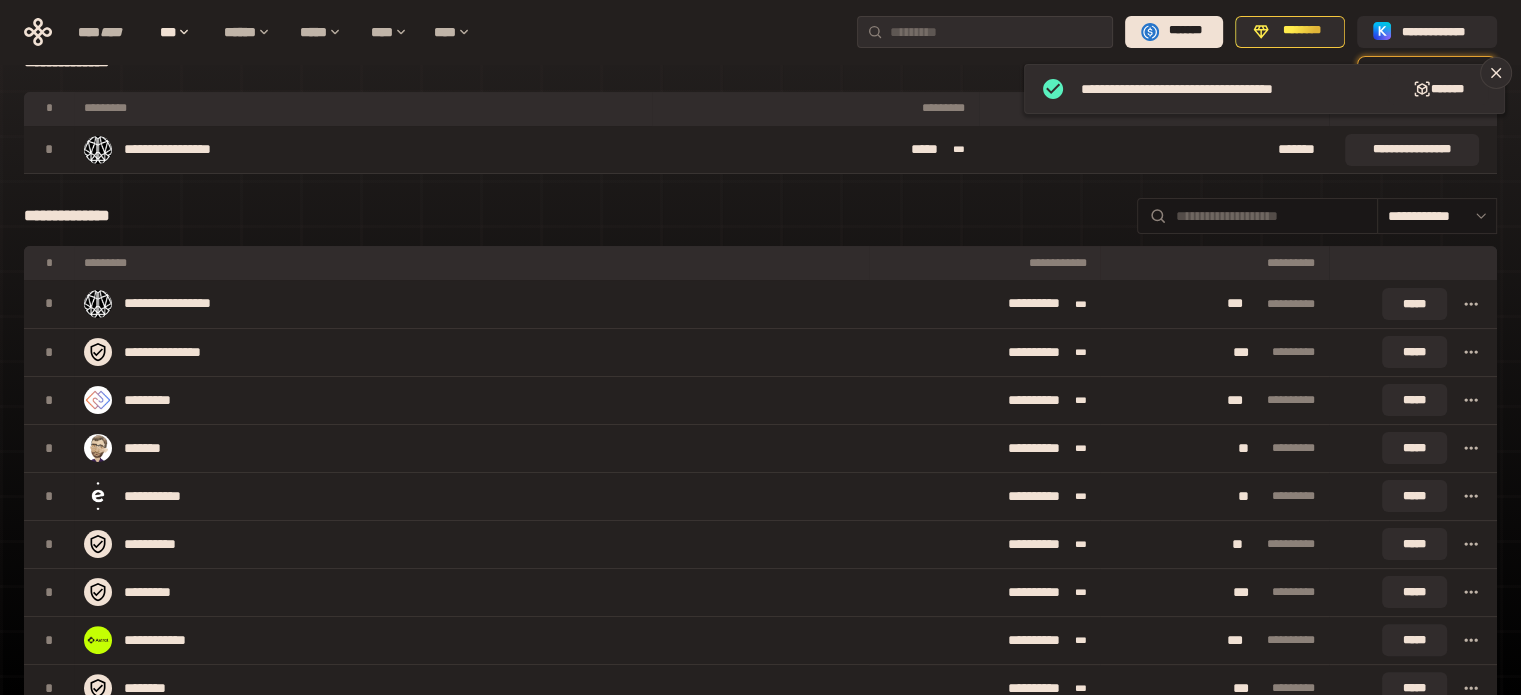 scroll, scrollTop: 334, scrollLeft: 0, axis: vertical 